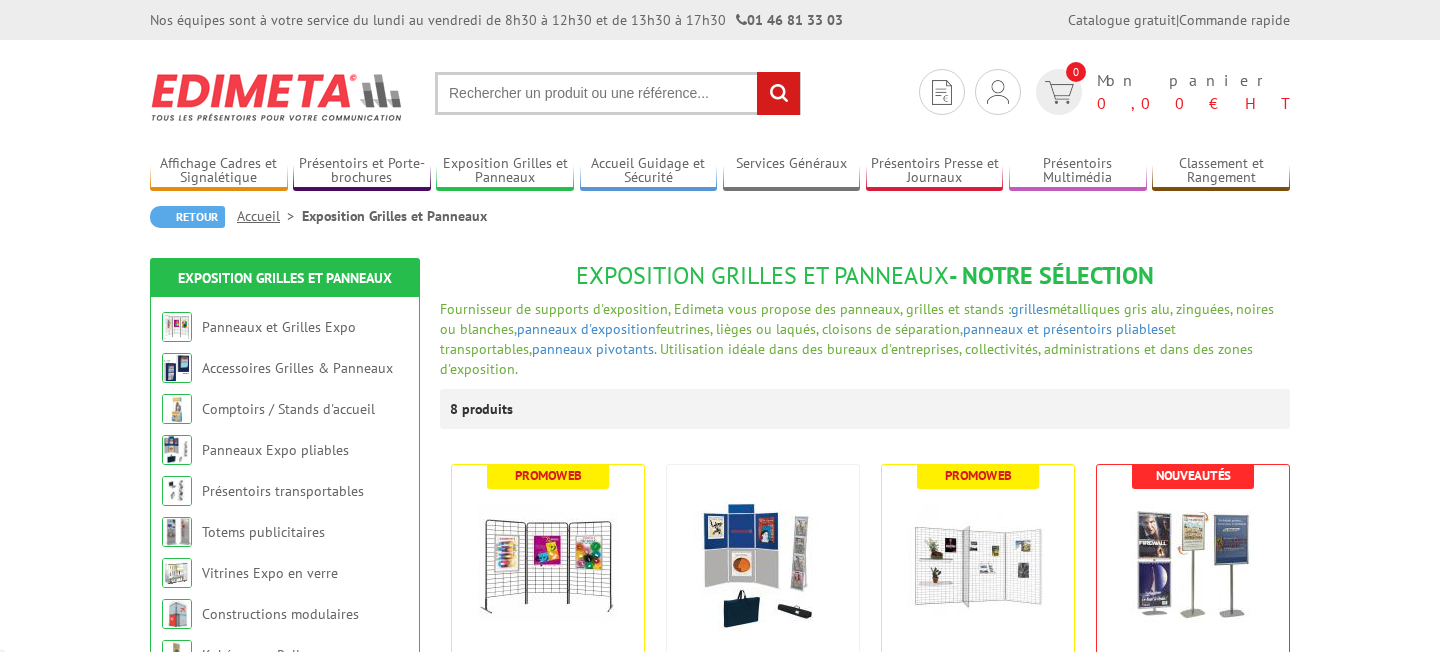 scroll, scrollTop: 0, scrollLeft: 0, axis: both 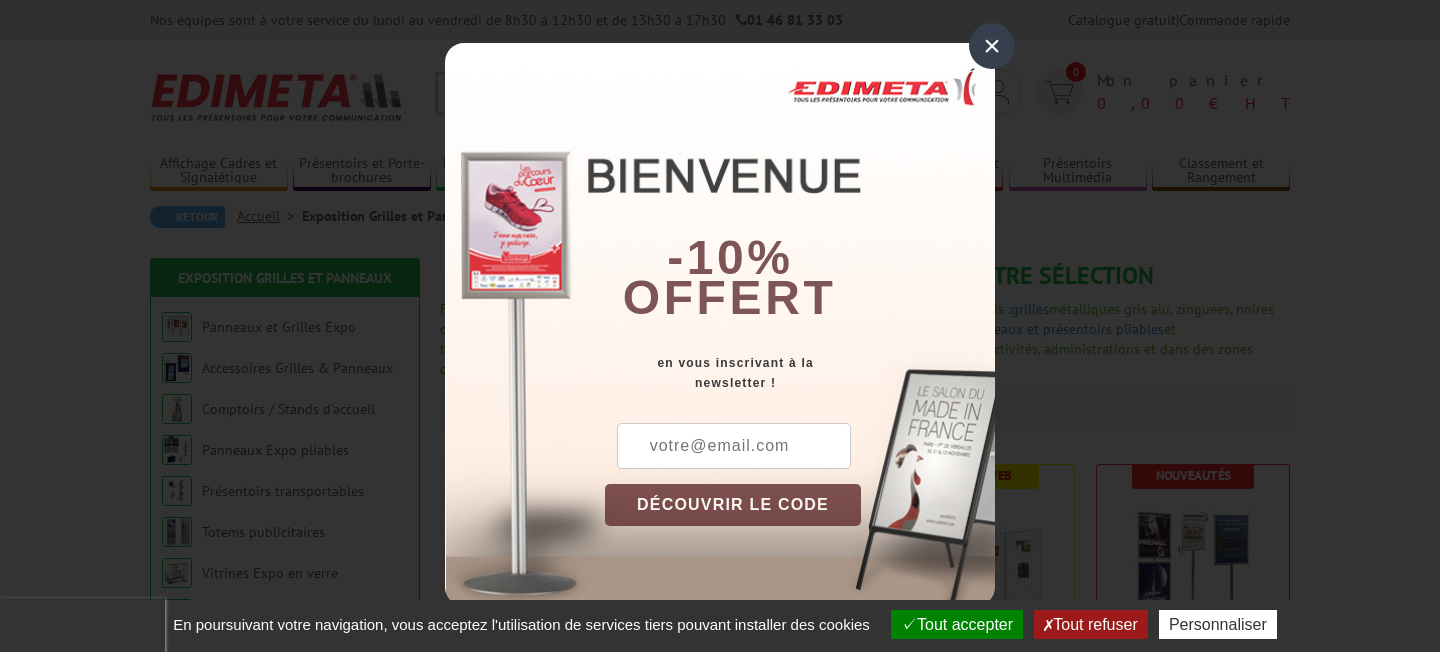 click on "×" at bounding box center [992, 46] 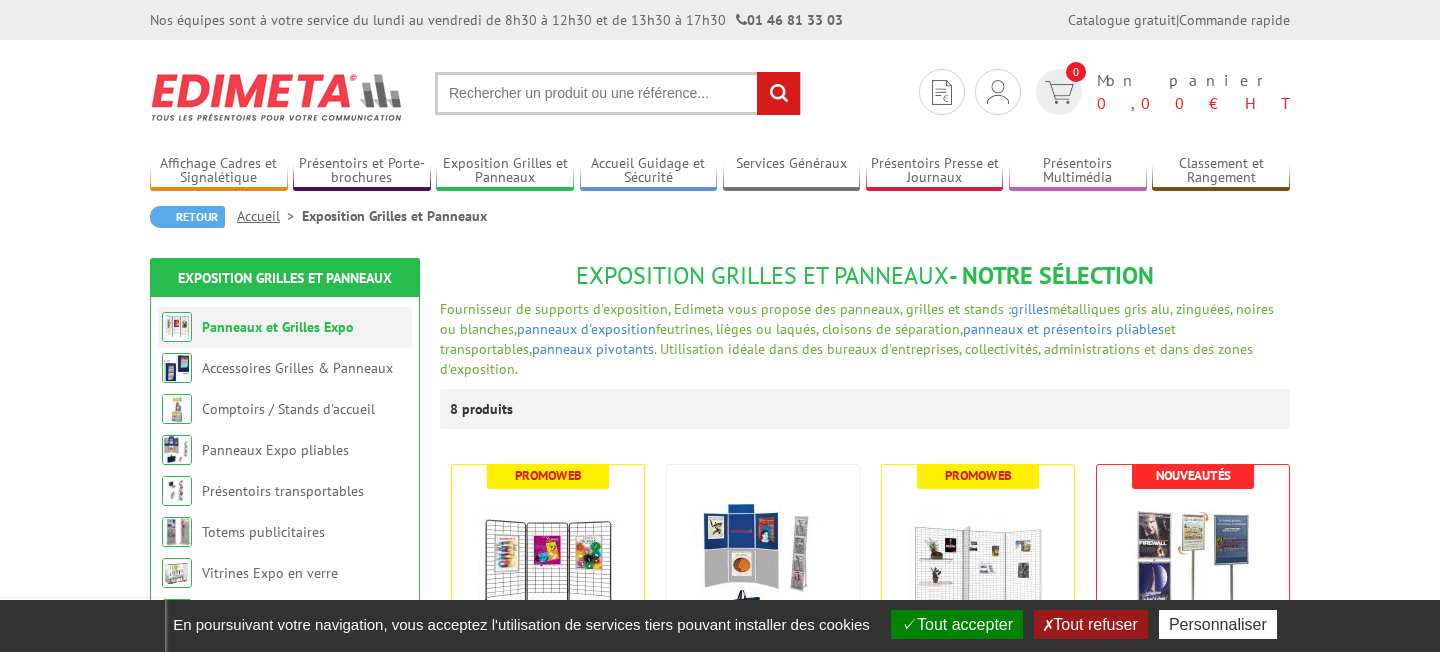 click on "Panneaux et Grilles Expo" at bounding box center (277, 327) 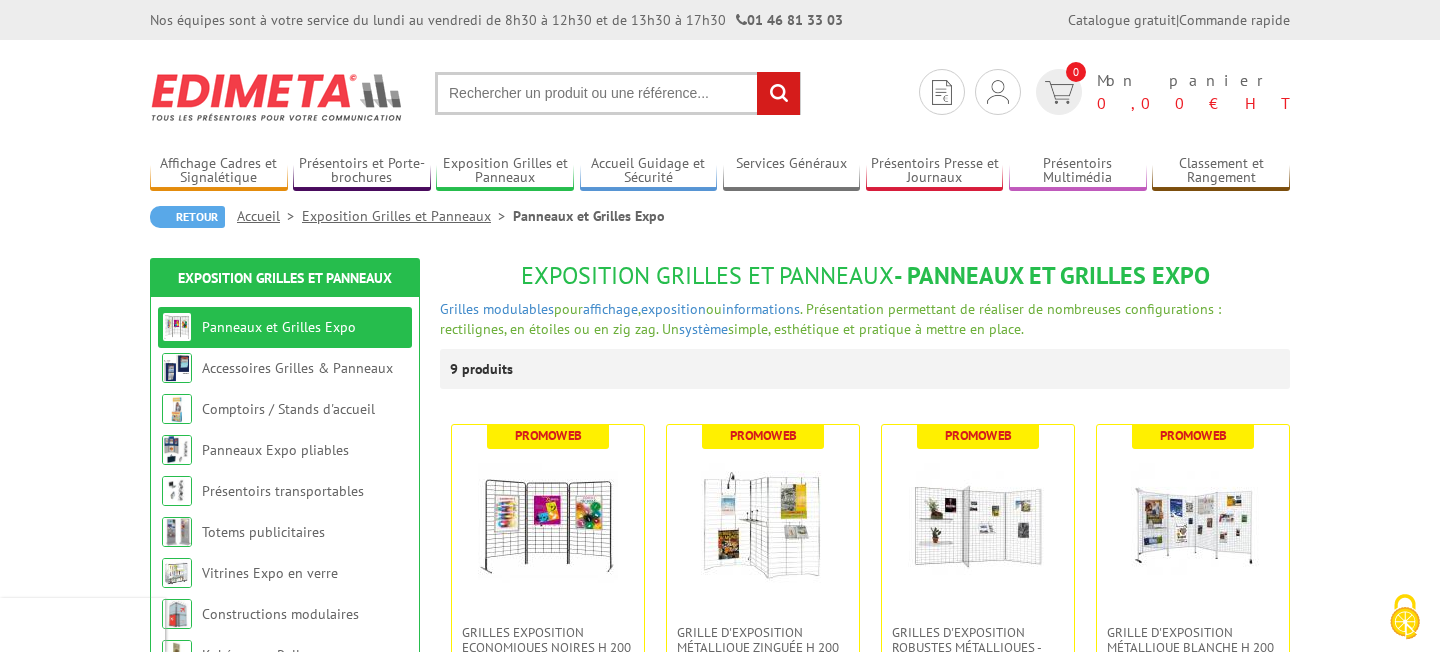 scroll, scrollTop: 0, scrollLeft: 0, axis: both 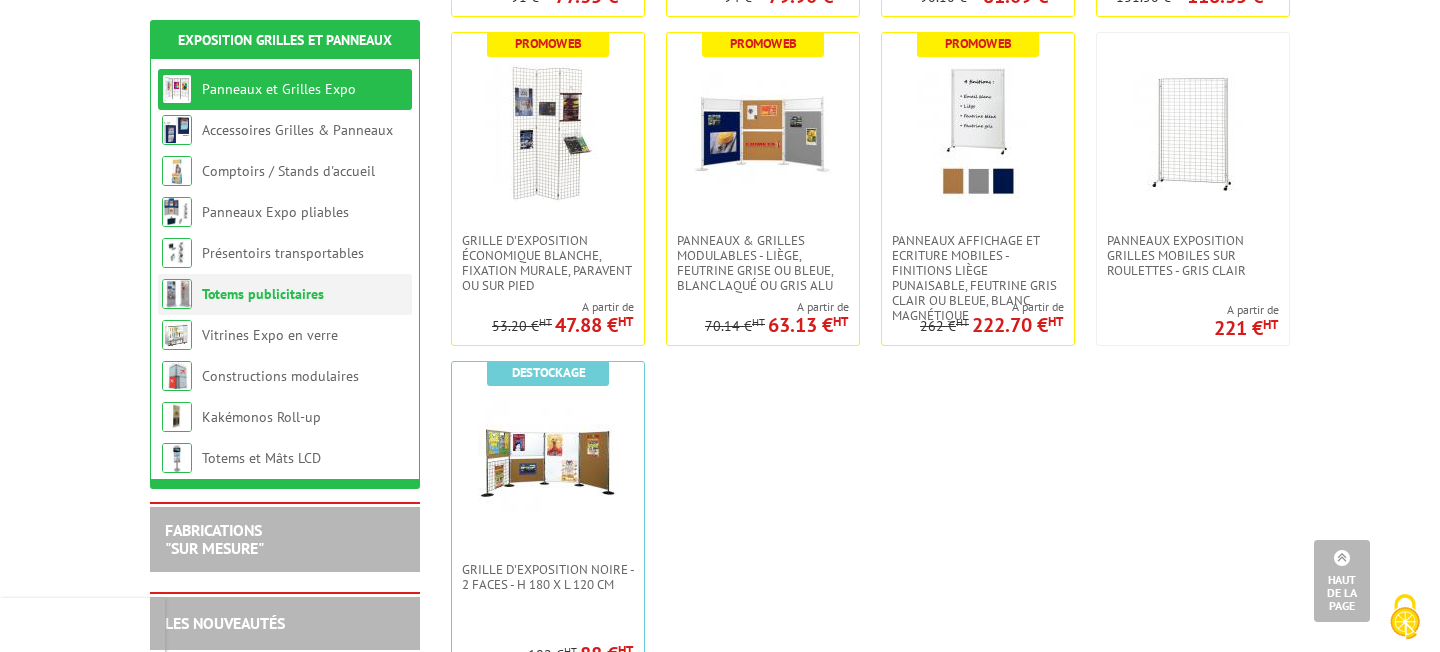 click on "Totems publicitaires" at bounding box center (263, 294) 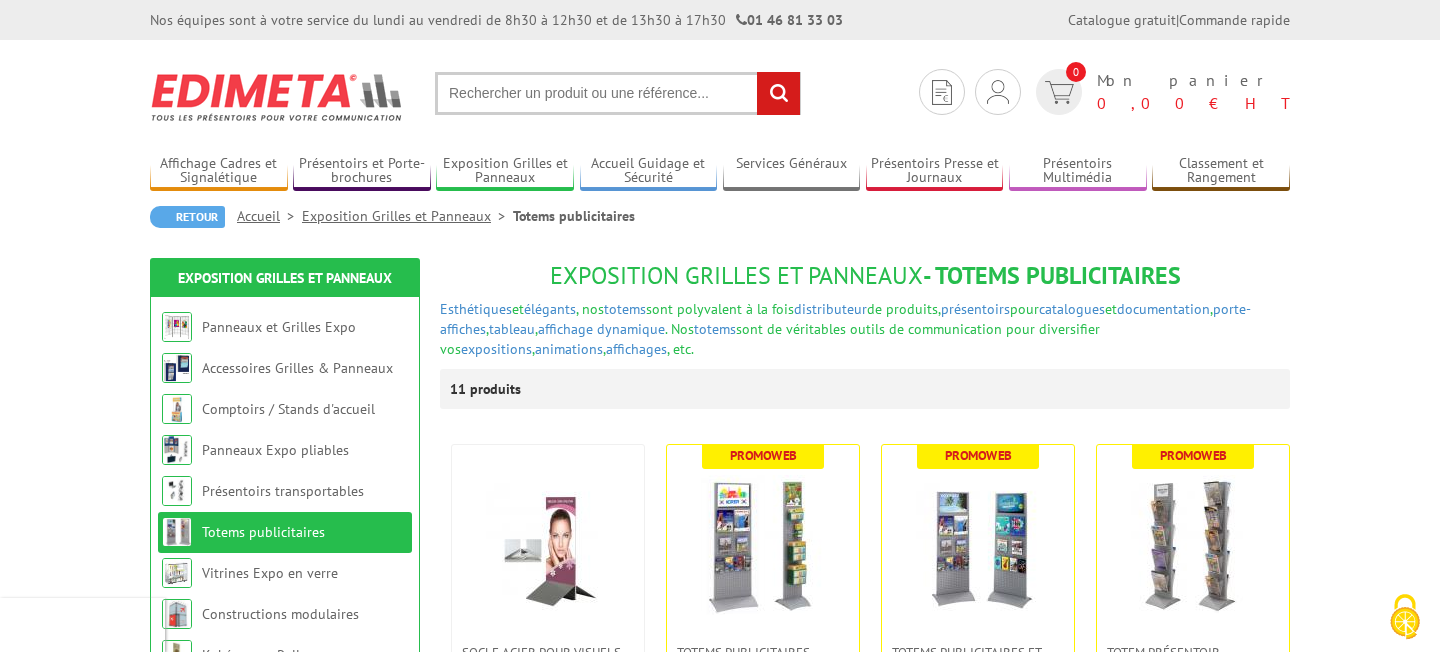 scroll, scrollTop: 0, scrollLeft: 0, axis: both 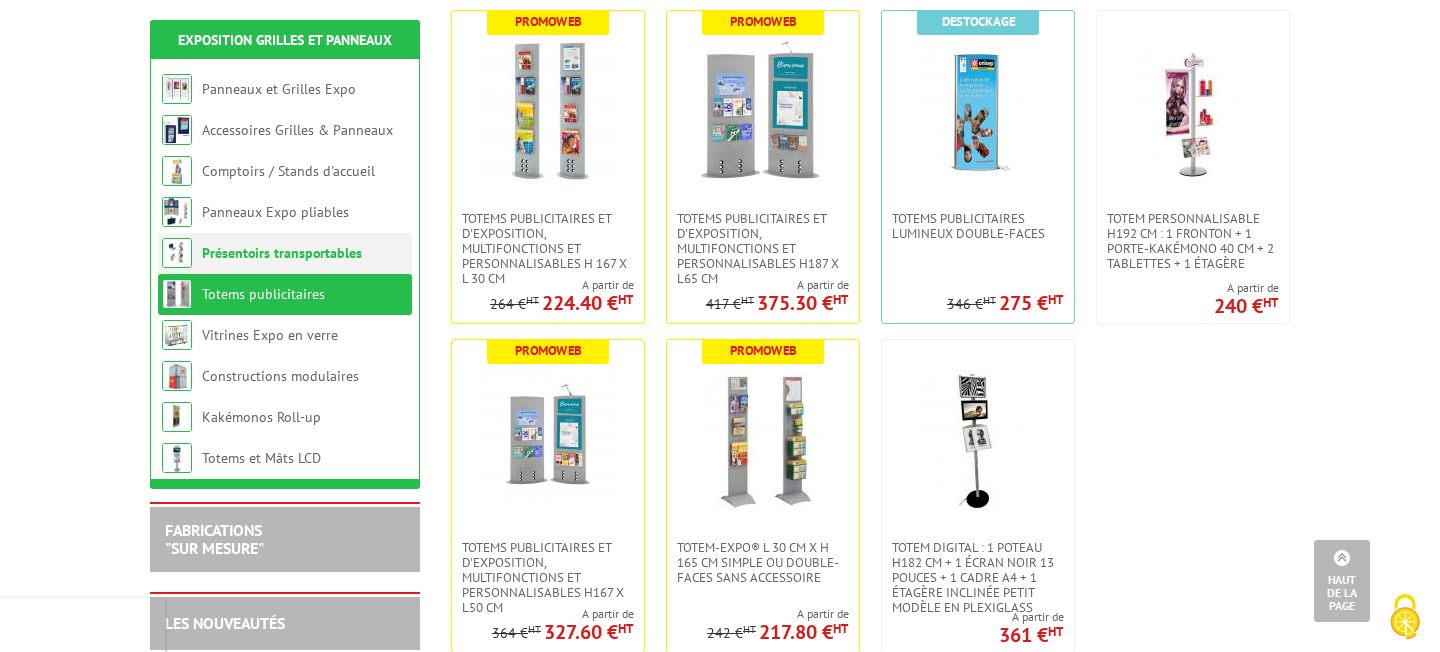 click on "Présentoirs transportables" at bounding box center (282, 253) 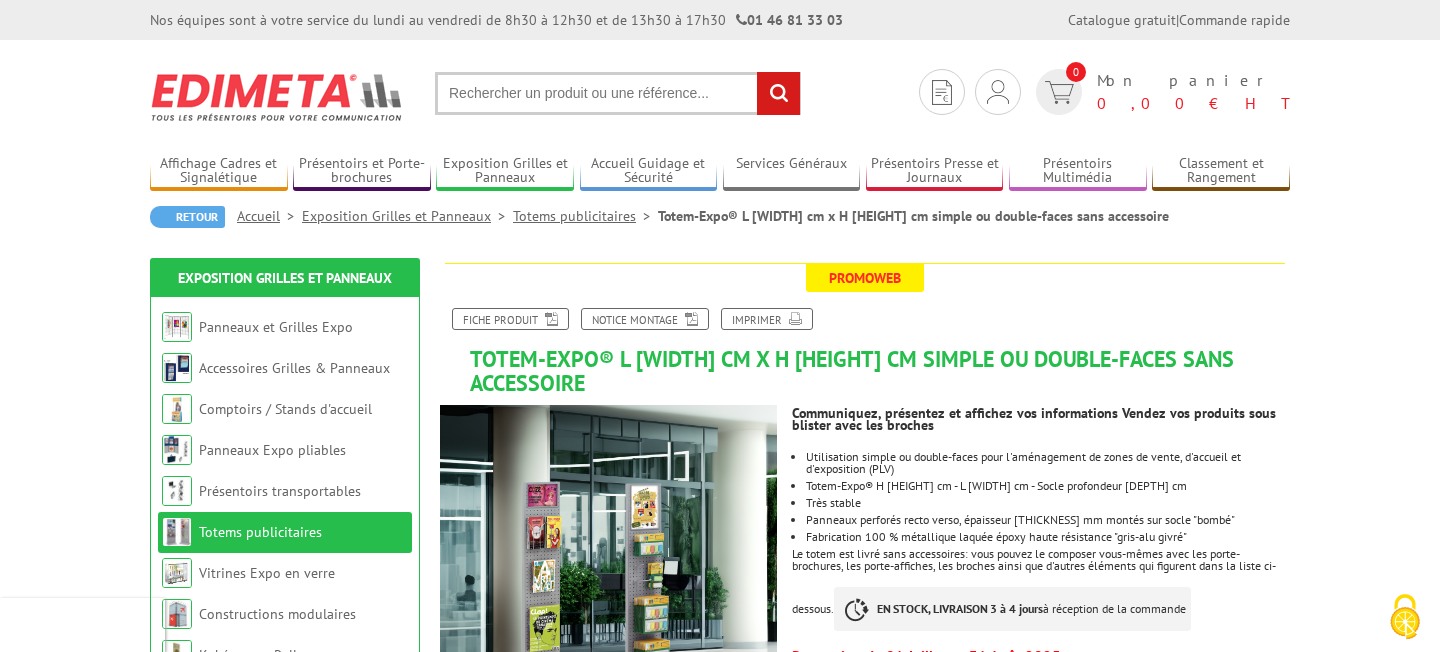 scroll, scrollTop: 0, scrollLeft: 0, axis: both 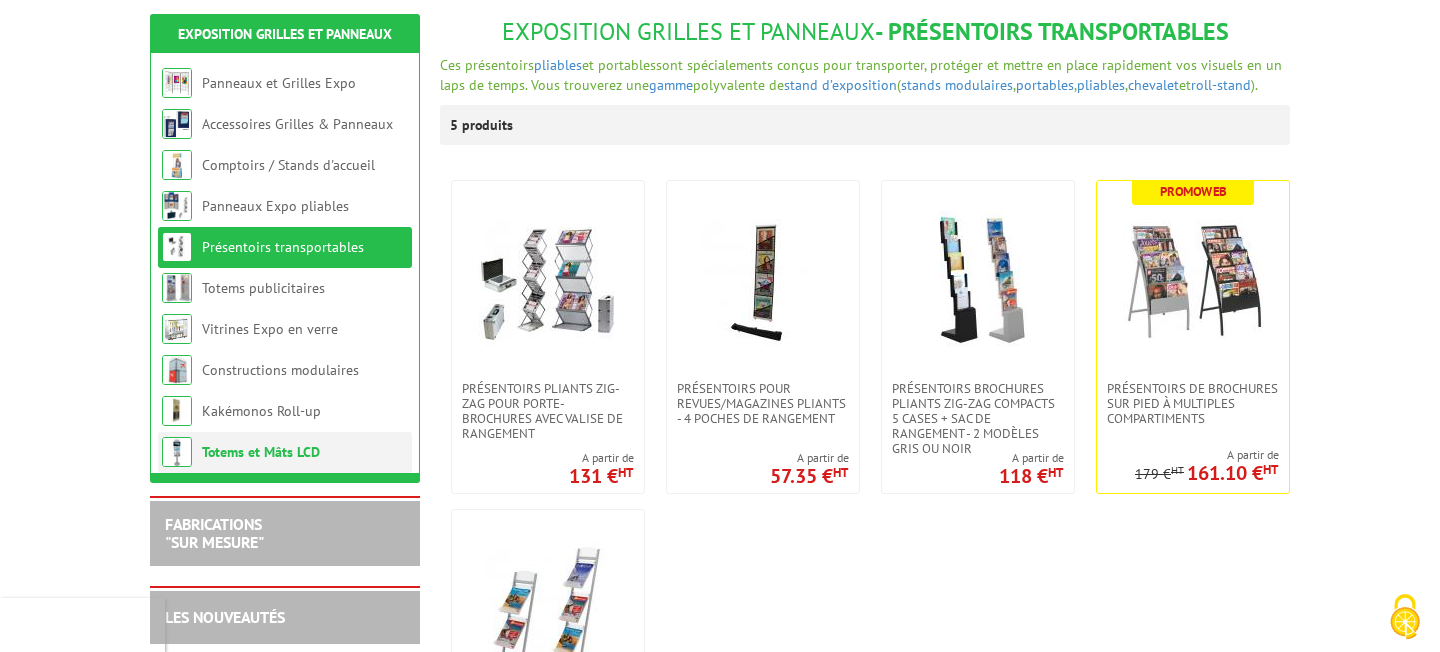 click on "Totems et Mâts LCD" at bounding box center (261, 452) 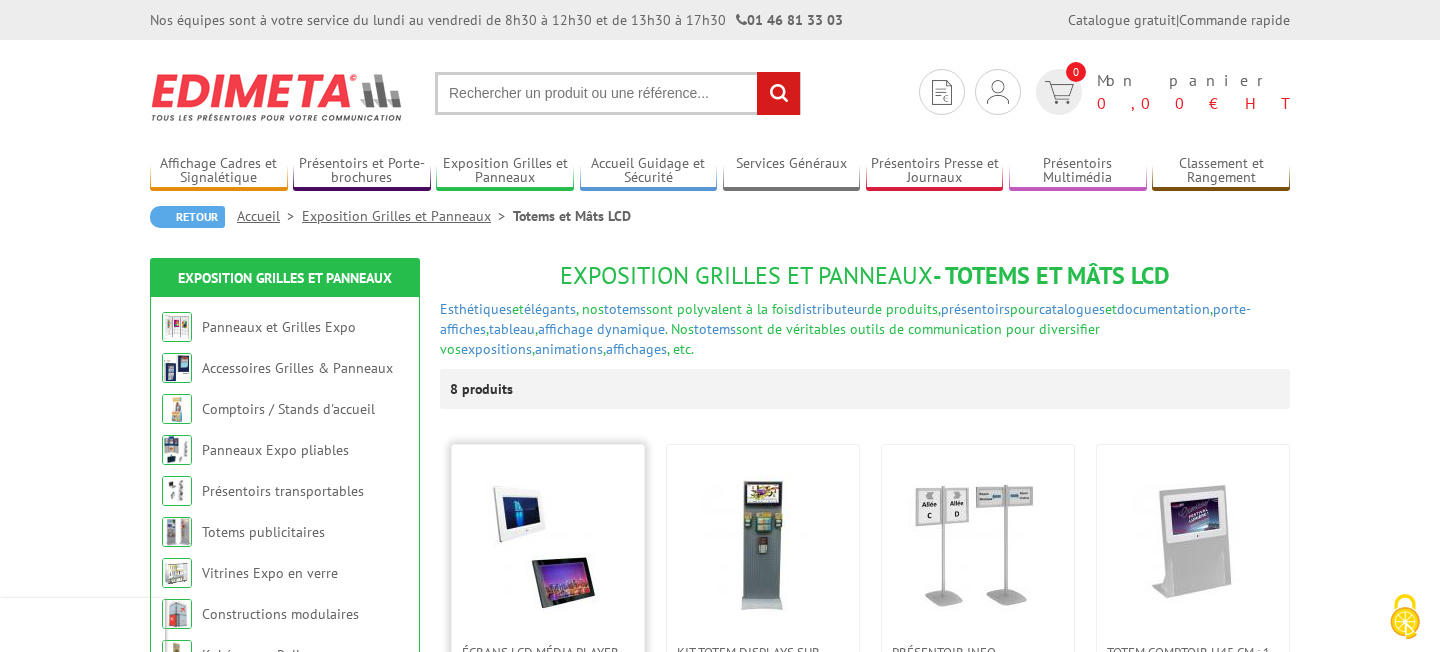 scroll, scrollTop: 0, scrollLeft: 0, axis: both 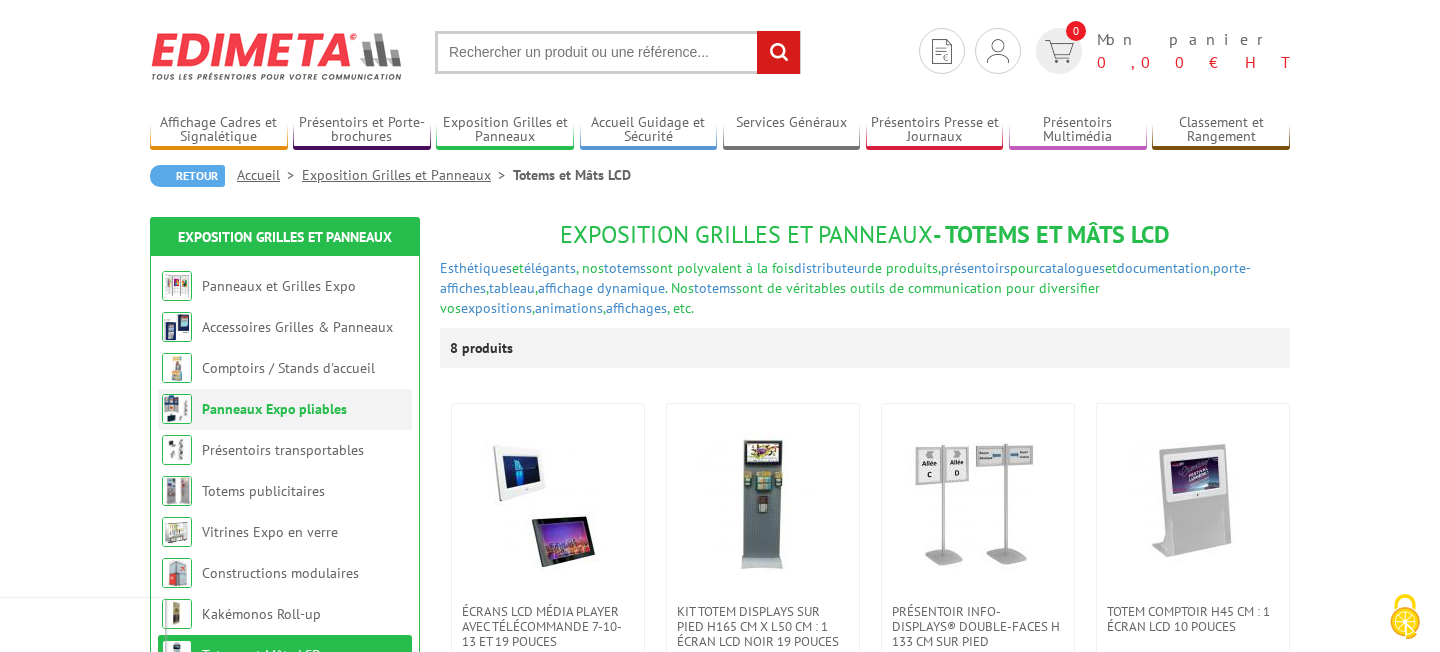 click on "Panneaux Expo pliables" at bounding box center [274, 409] 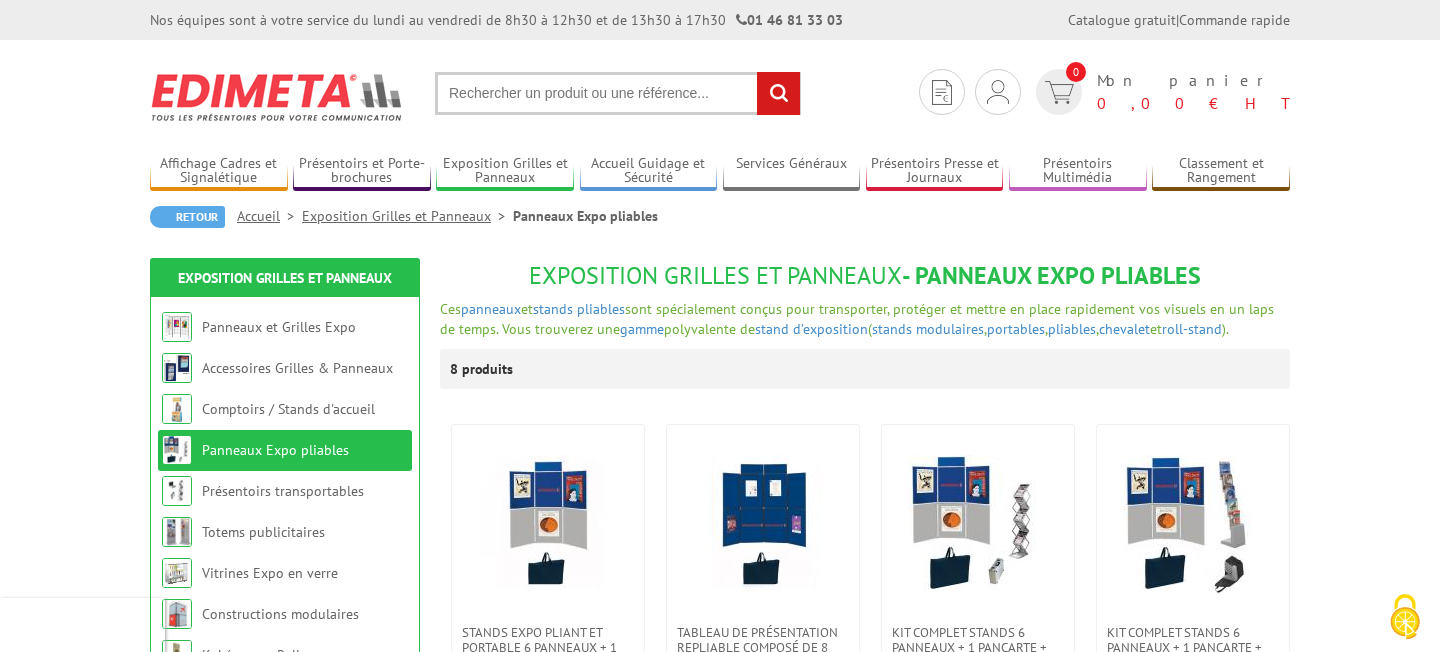 scroll, scrollTop: 0, scrollLeft: 0, axis: both 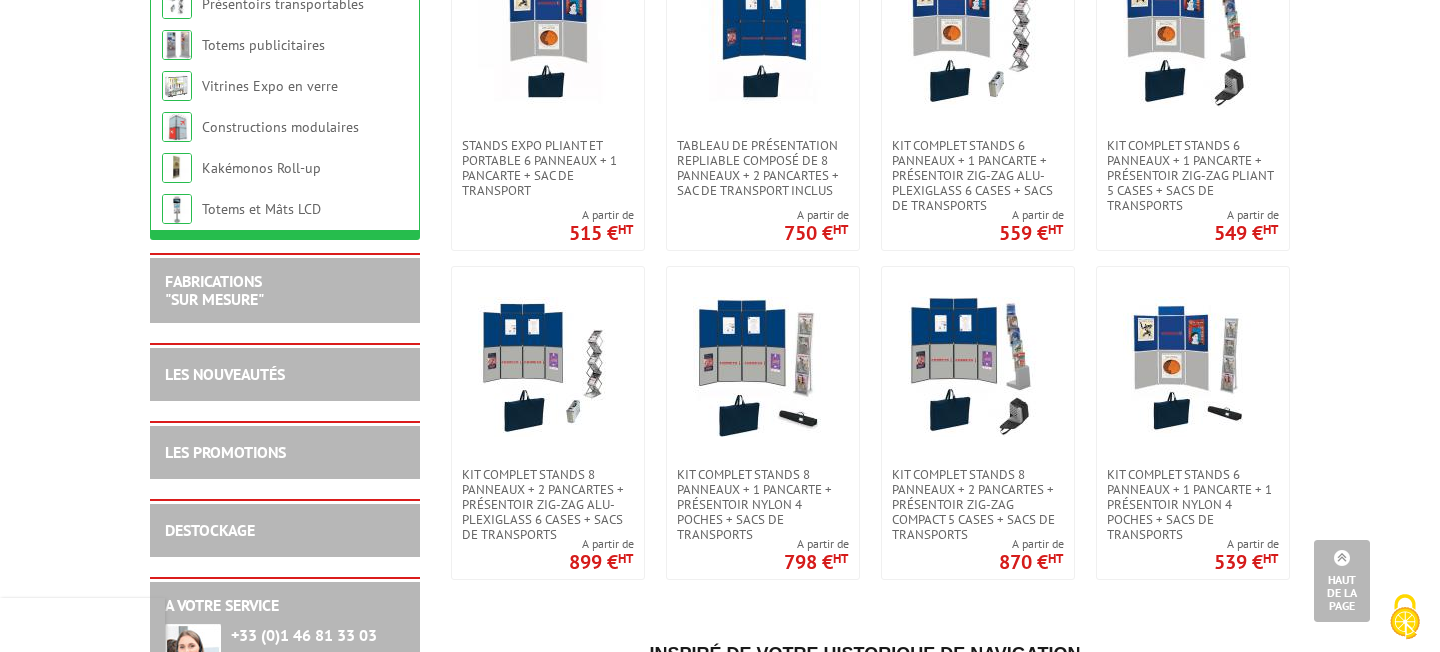 click on "FABRICATIONS  "Sur Mesure"" at bounding box center (285, 290) 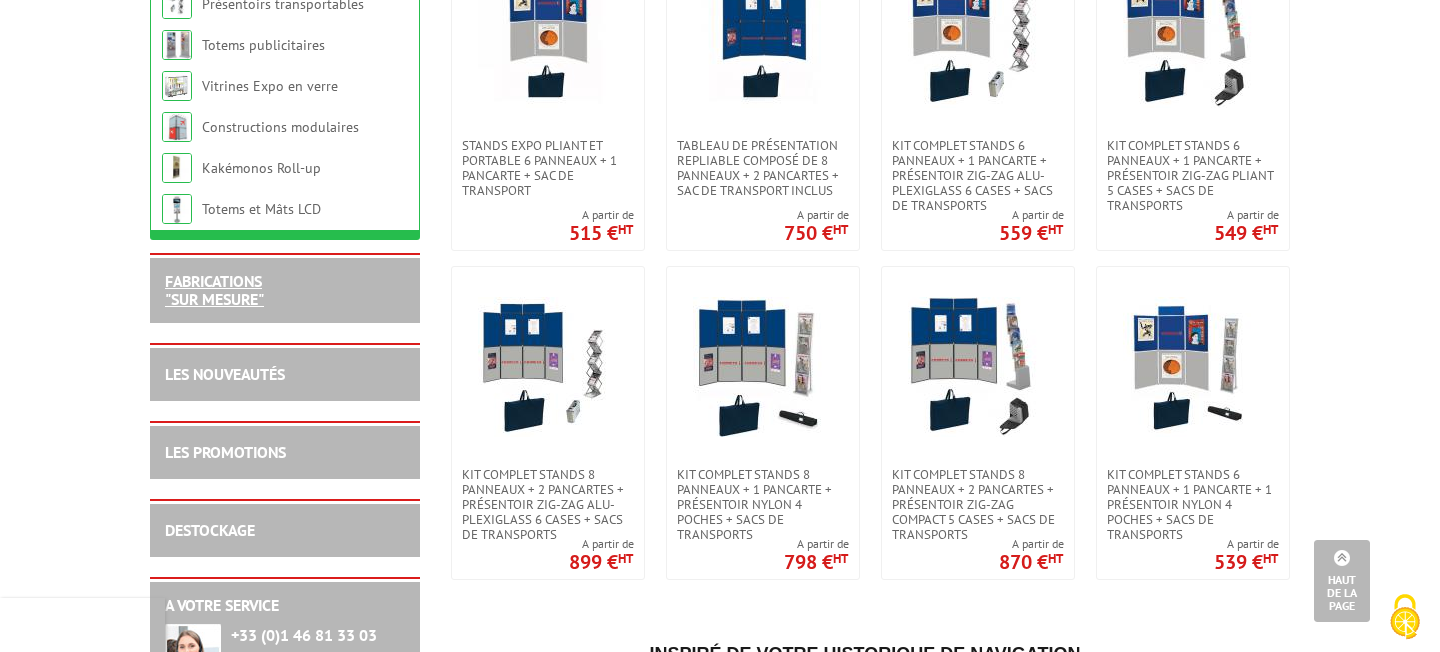 click on "FABRICATIONS  "Sur Mesure"" at bounding box center (214, 290) 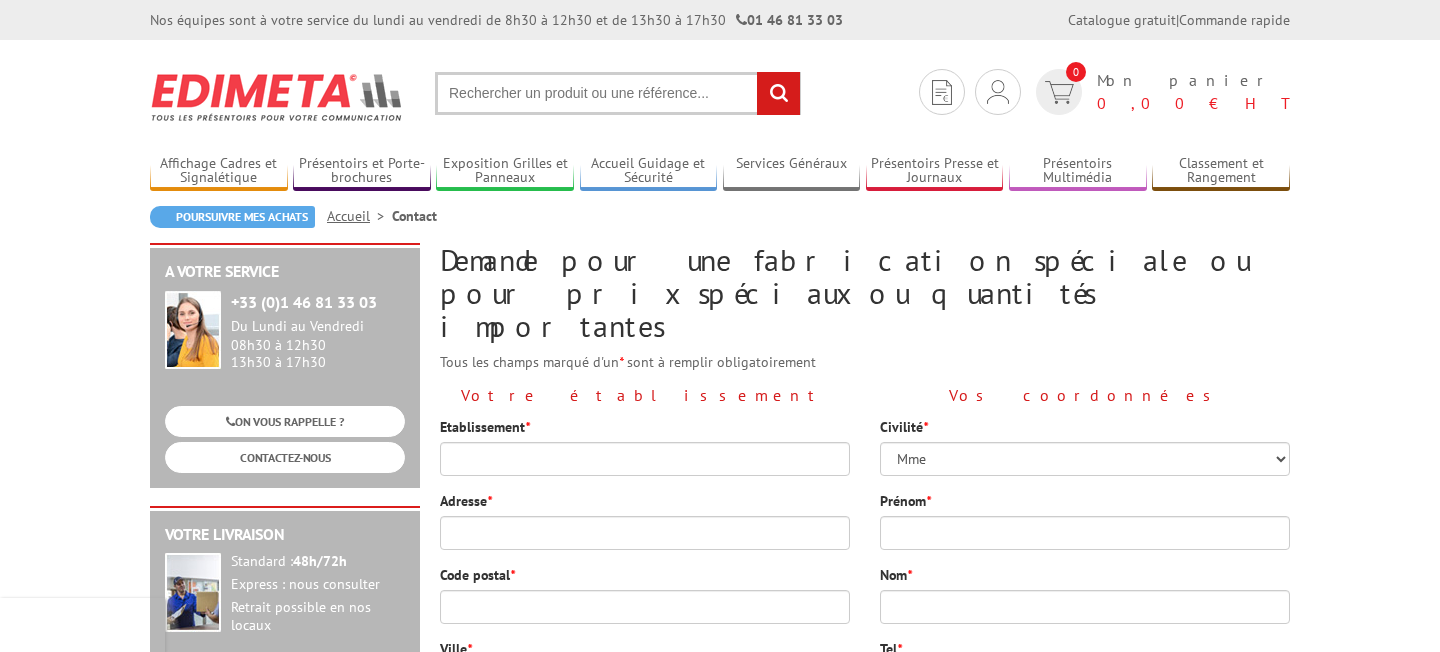 scroll, scrollTop: 0, scrollLeft: 0, axis: both 